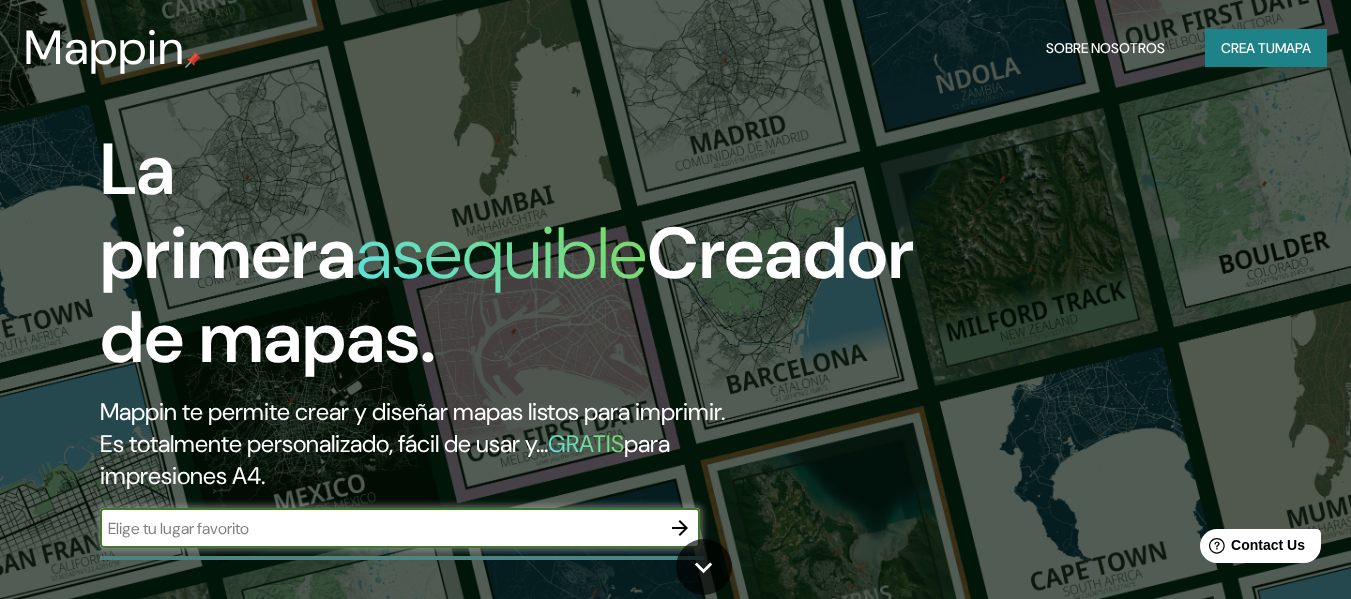 scroll, scrollTop: 0, scrollLeft: 0, axis: both 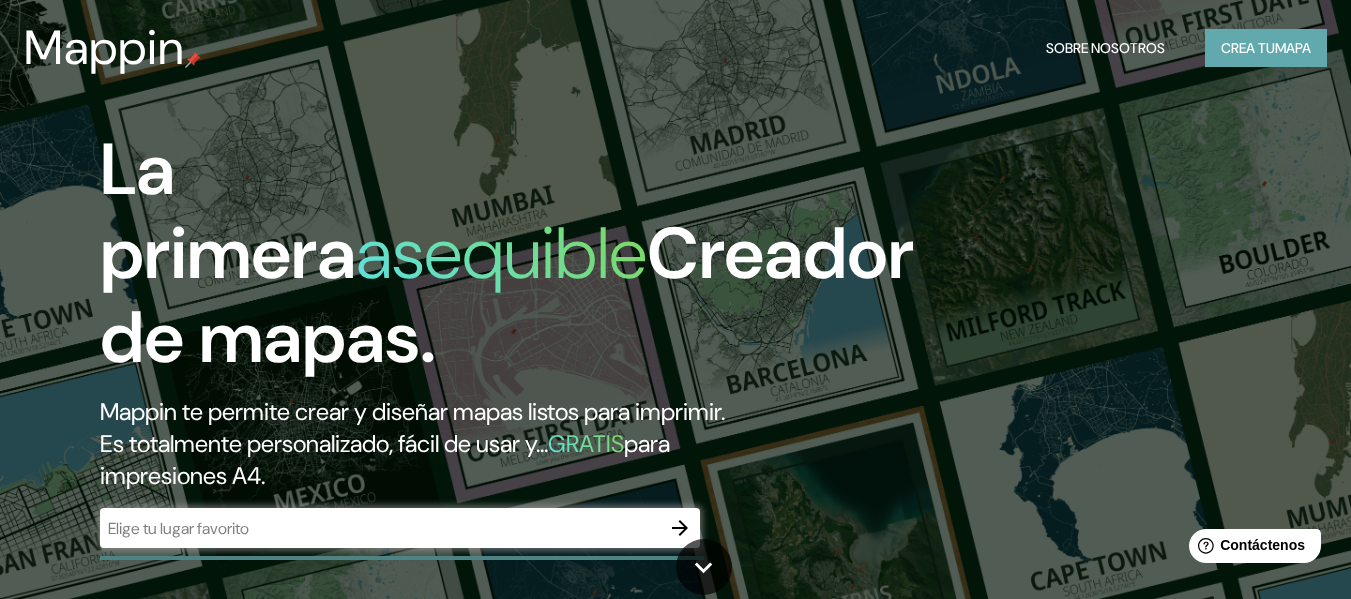 click on "Crea tu" at bounding box center [1248, 48] 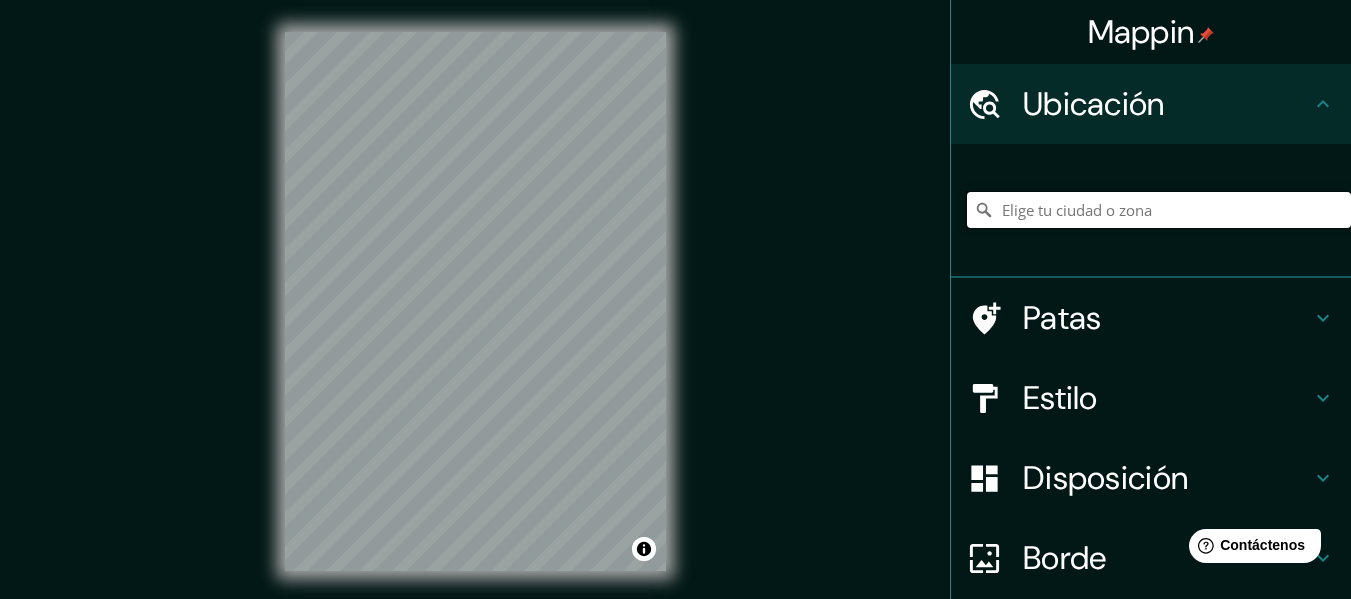 click at bounding box center [1159, 210] 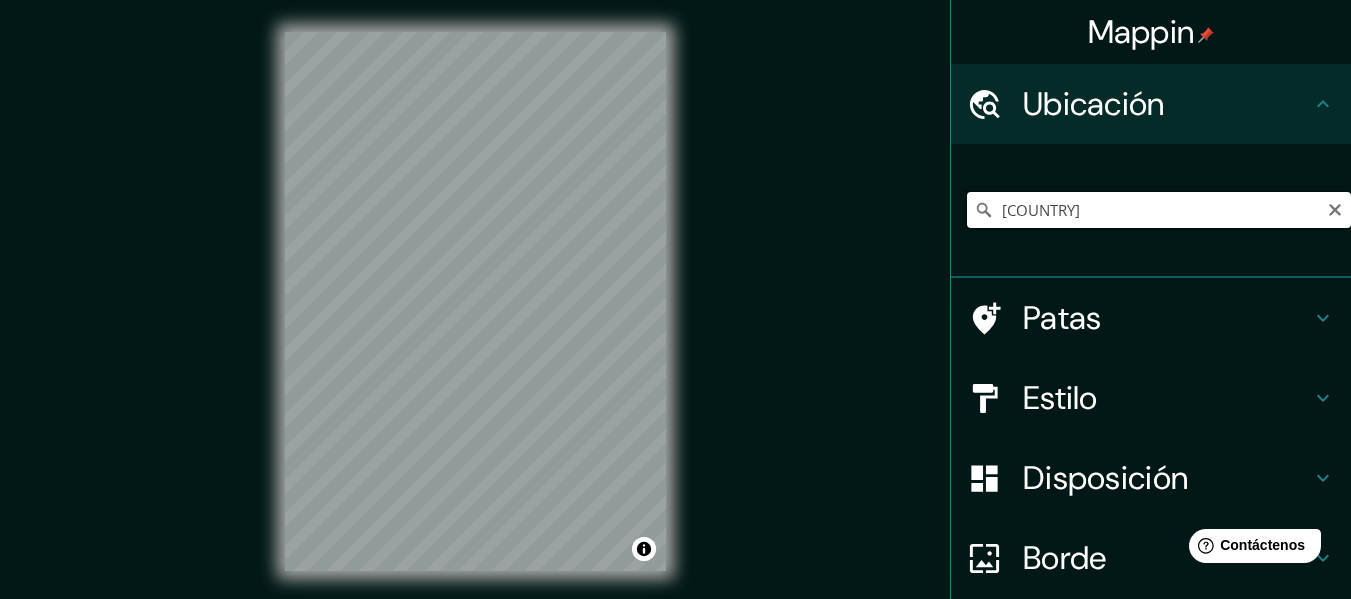 click on "[COUNTRY]" at bounding box center [1159, 210] 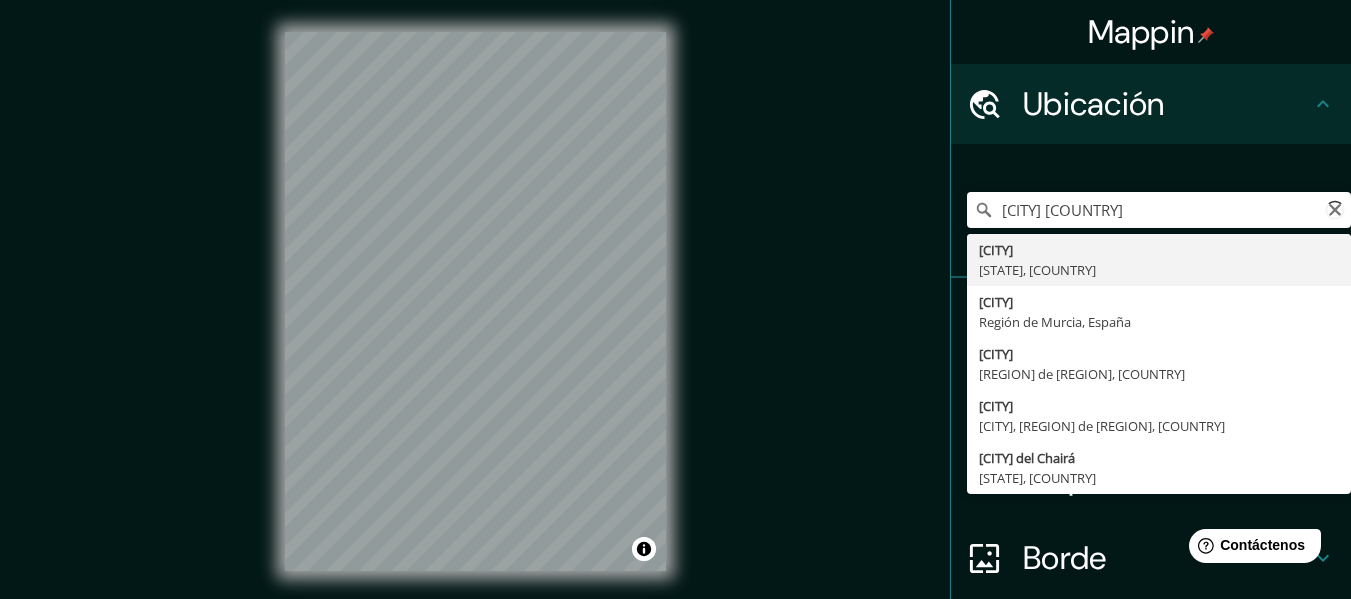 type on "[CITY], [STATE], [COUNTRY]" 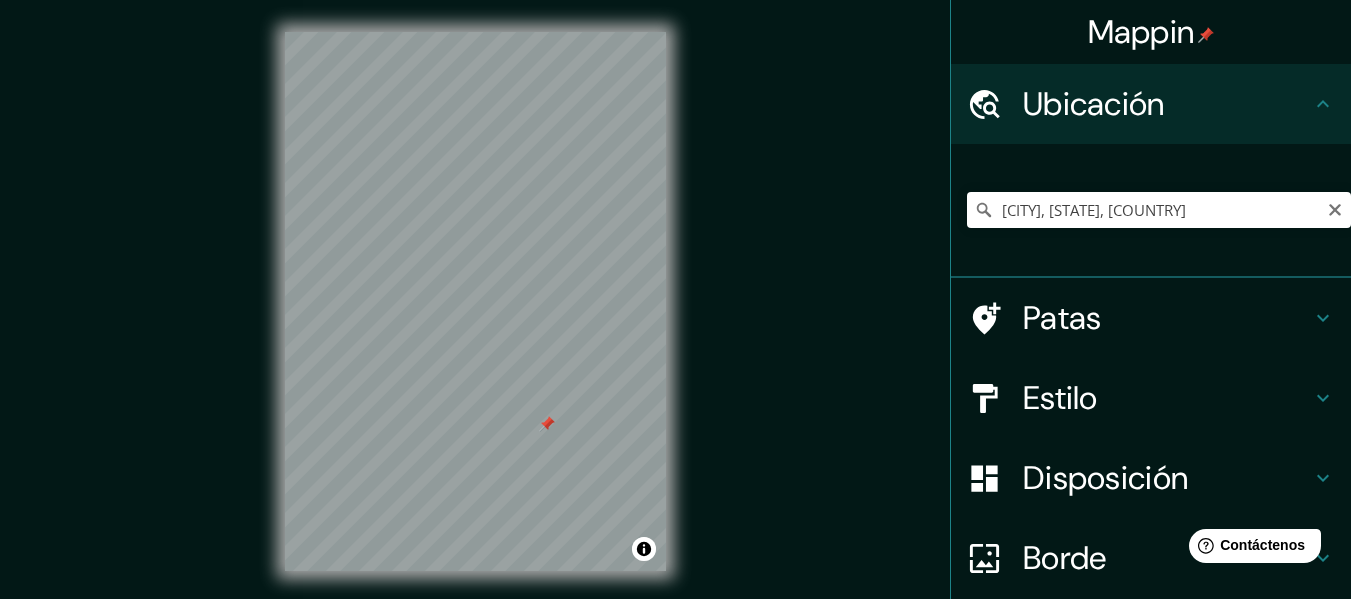 click on "Estilo" at bounding box center [1167, 398] 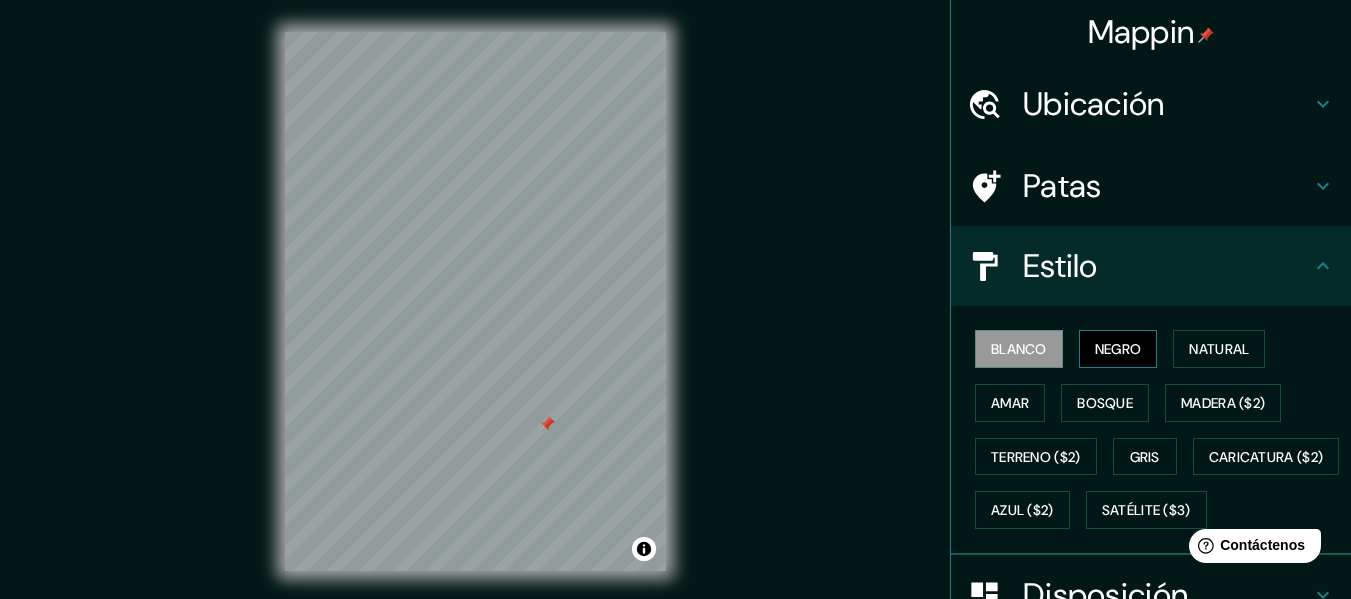 click on "Negro" at bounding box center (1118, 349) 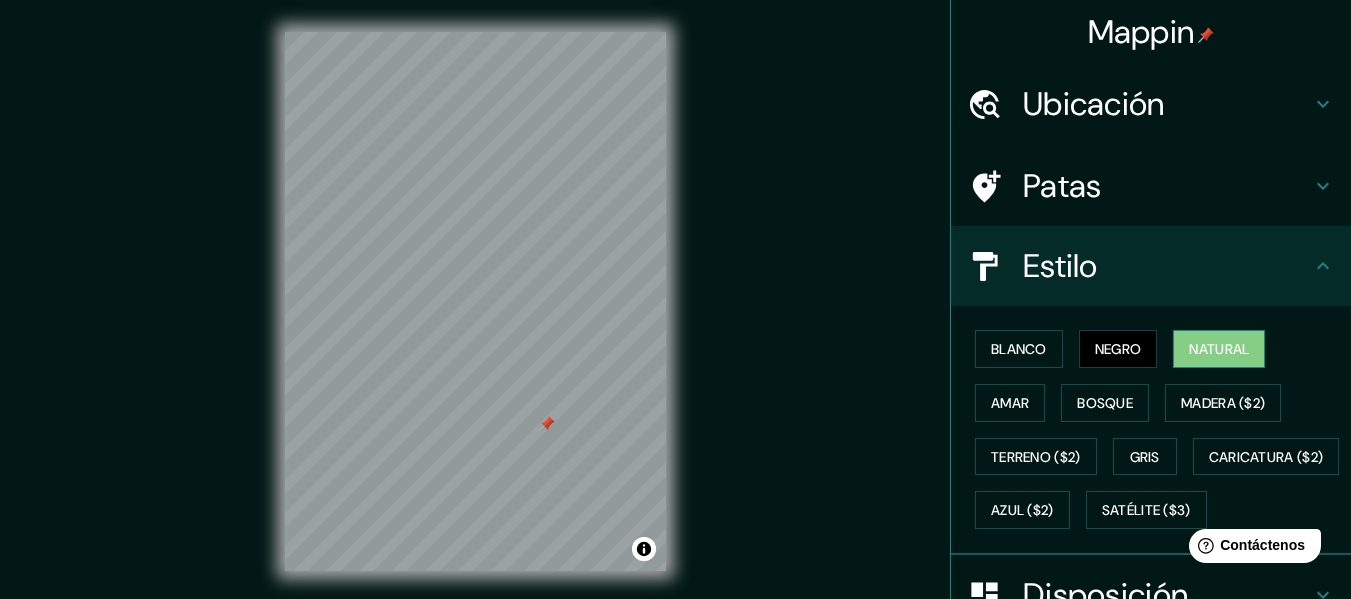 click on "Natural" at bounding box center [1219, 349] 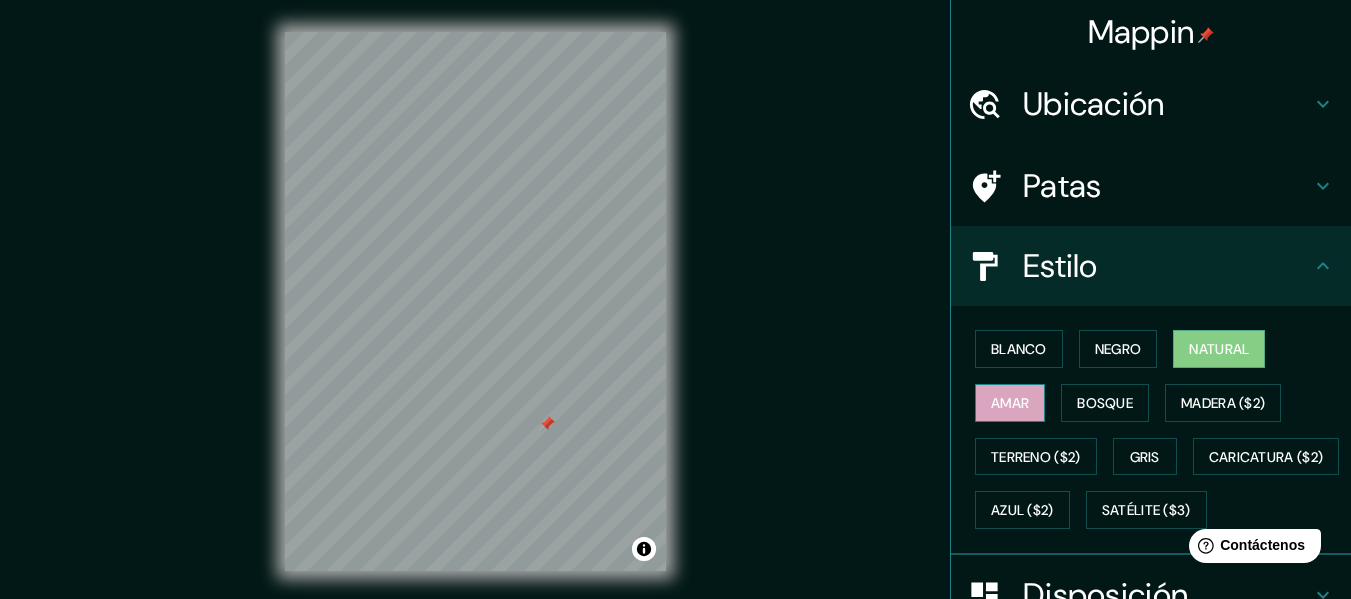 click on "Amar" at bounding box center (1010, 403) 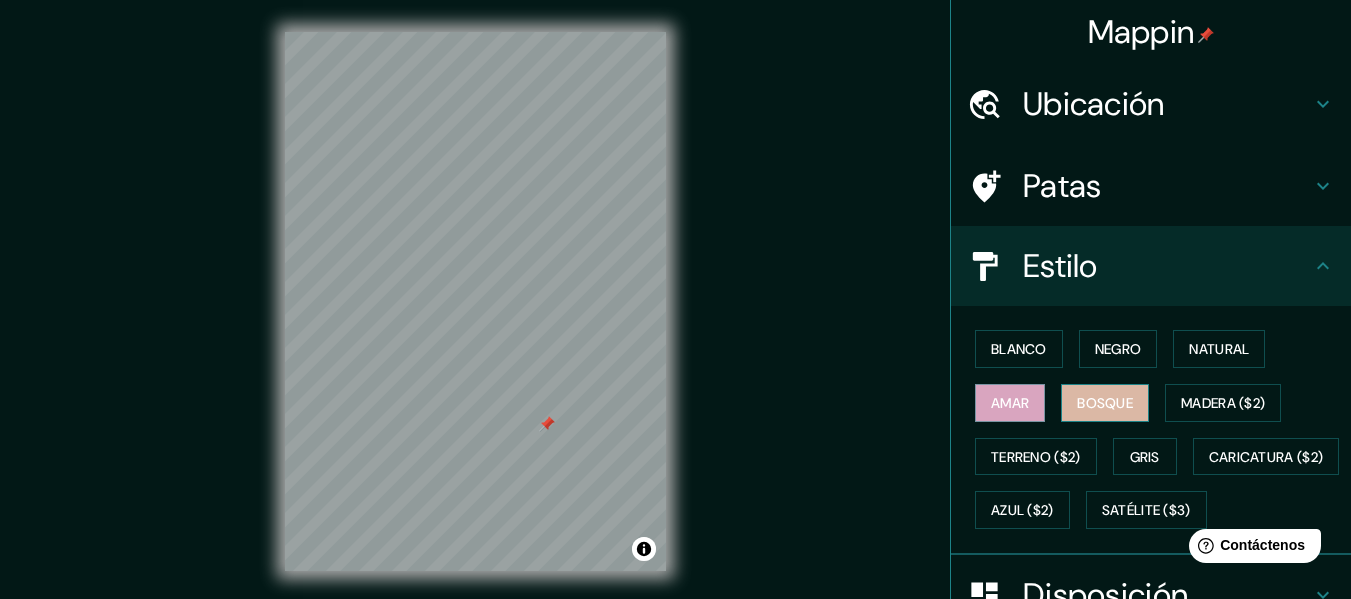 click on "Bosque" at bounding box center [1105, 403] 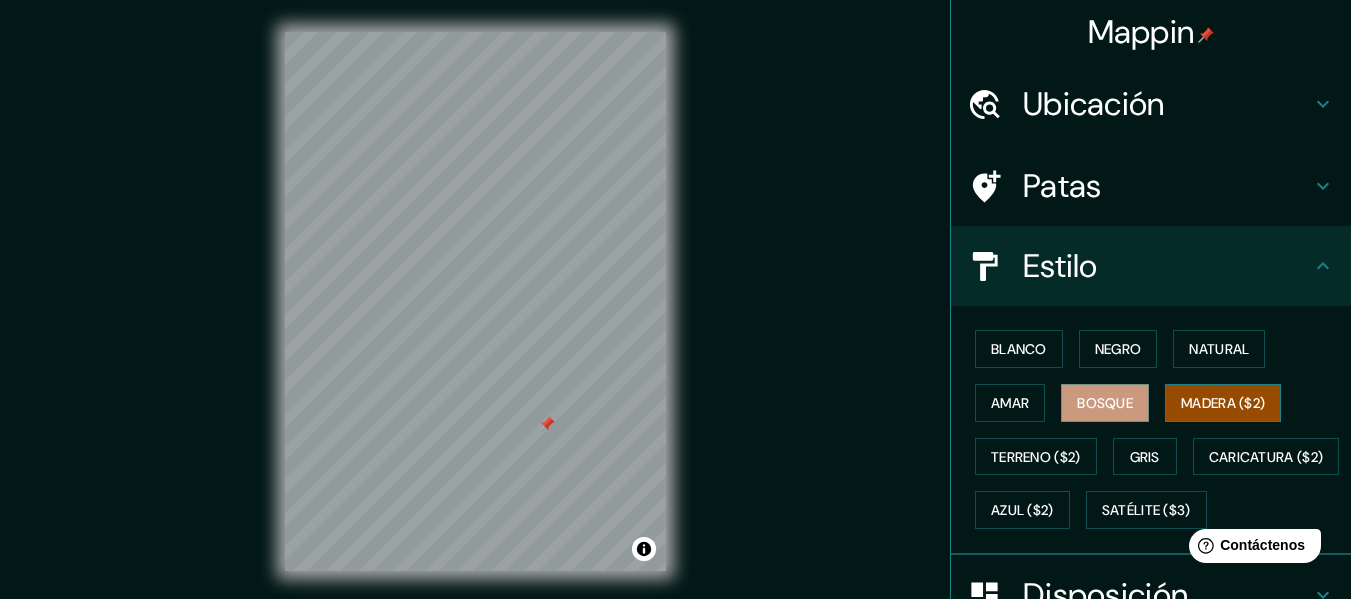 click on "Madera ($2)" at bounding box center [1223, 403] 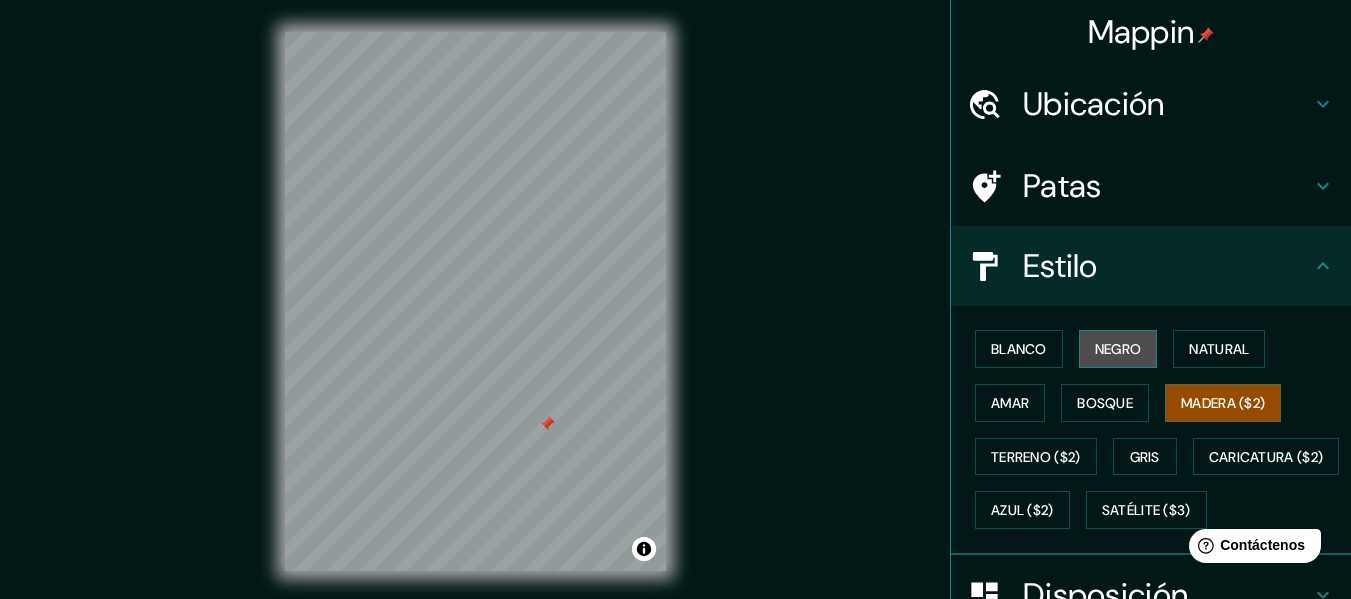 click on "Negro" at bounding box center (1118, 349) 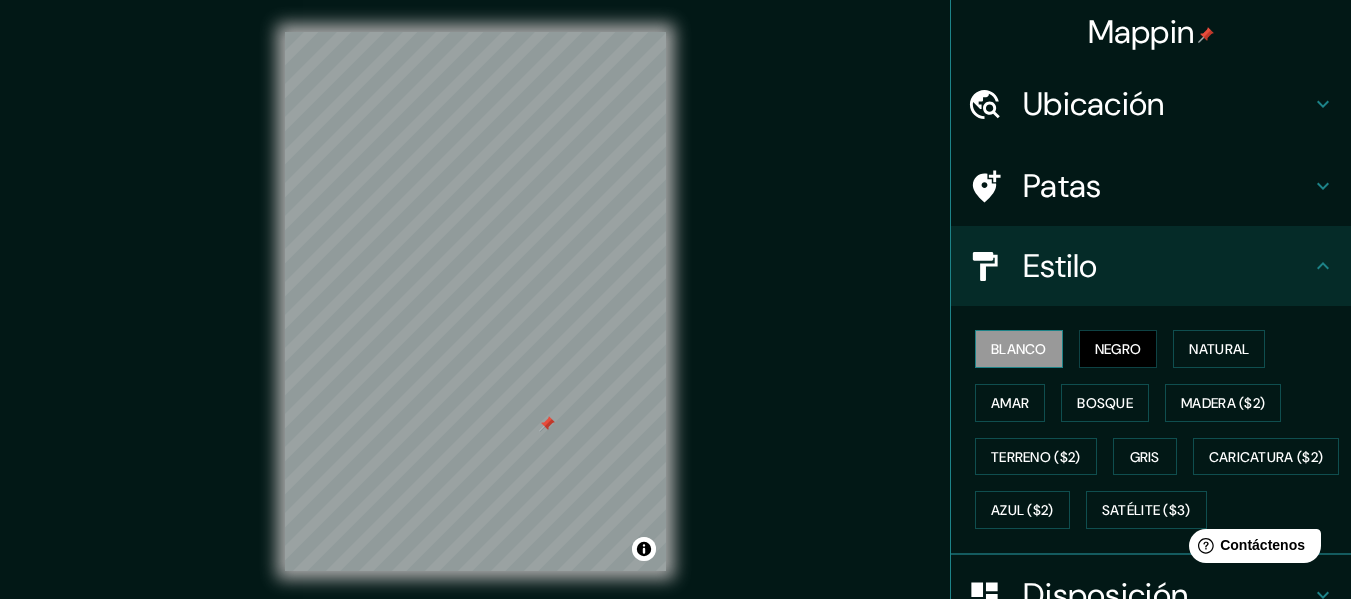 click on "Blanco" at bounding box center [1019, 349] 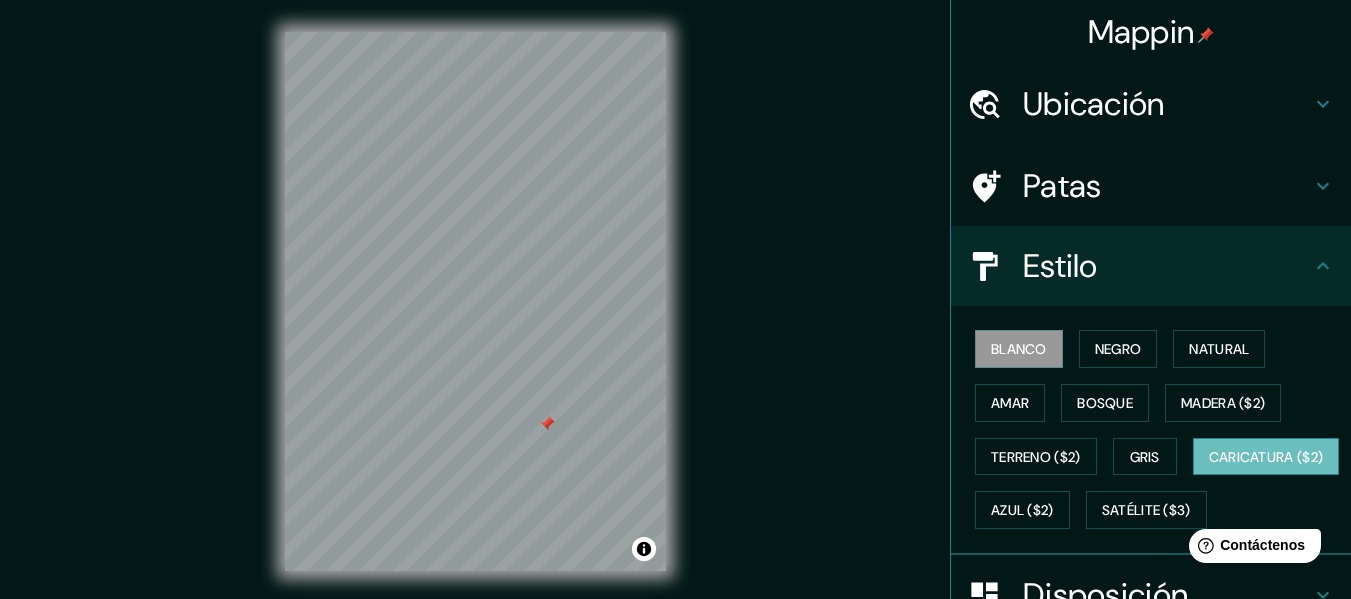 click on "Caricatura ($2)" at bounding box center [1266, 457] 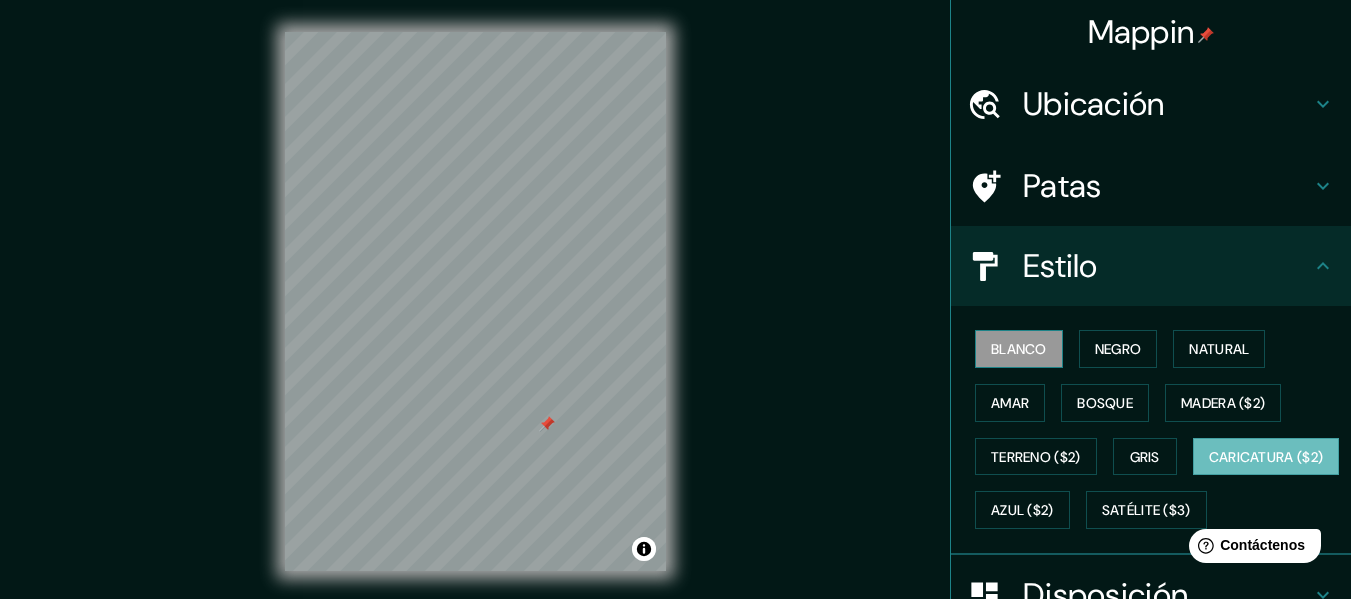 click on "Blanco" at bounding box center [1019, 349] 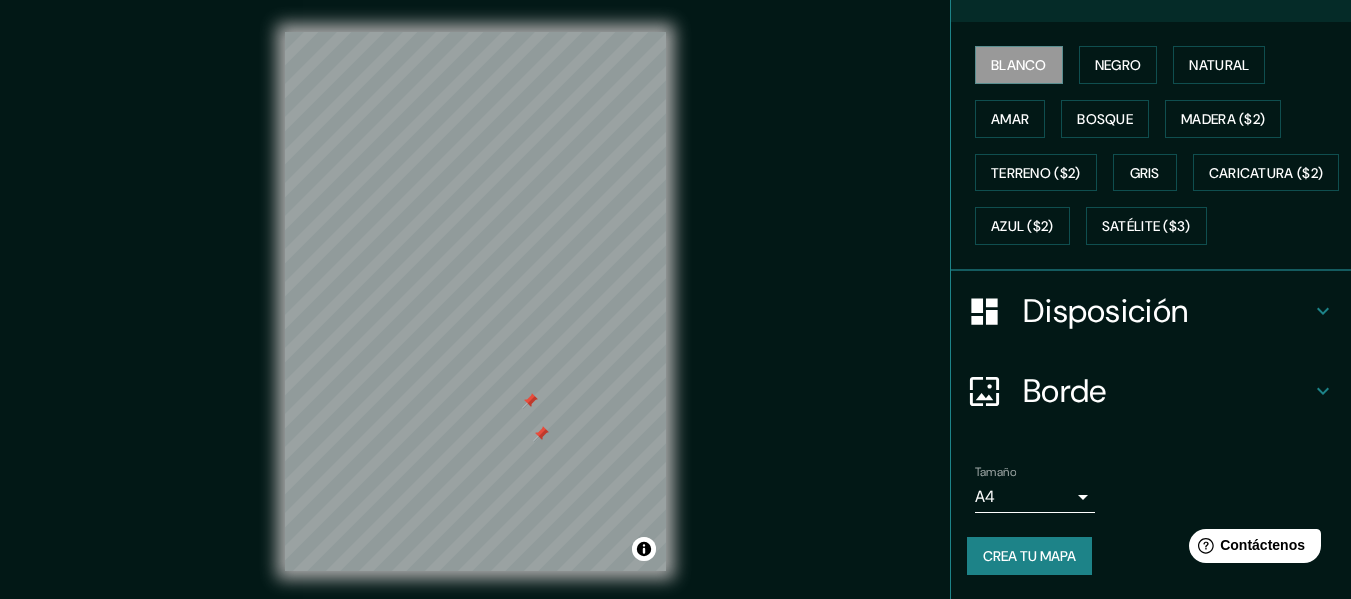 scroll, scrollTop: 337, scrollLeft: 0, axis: vertical 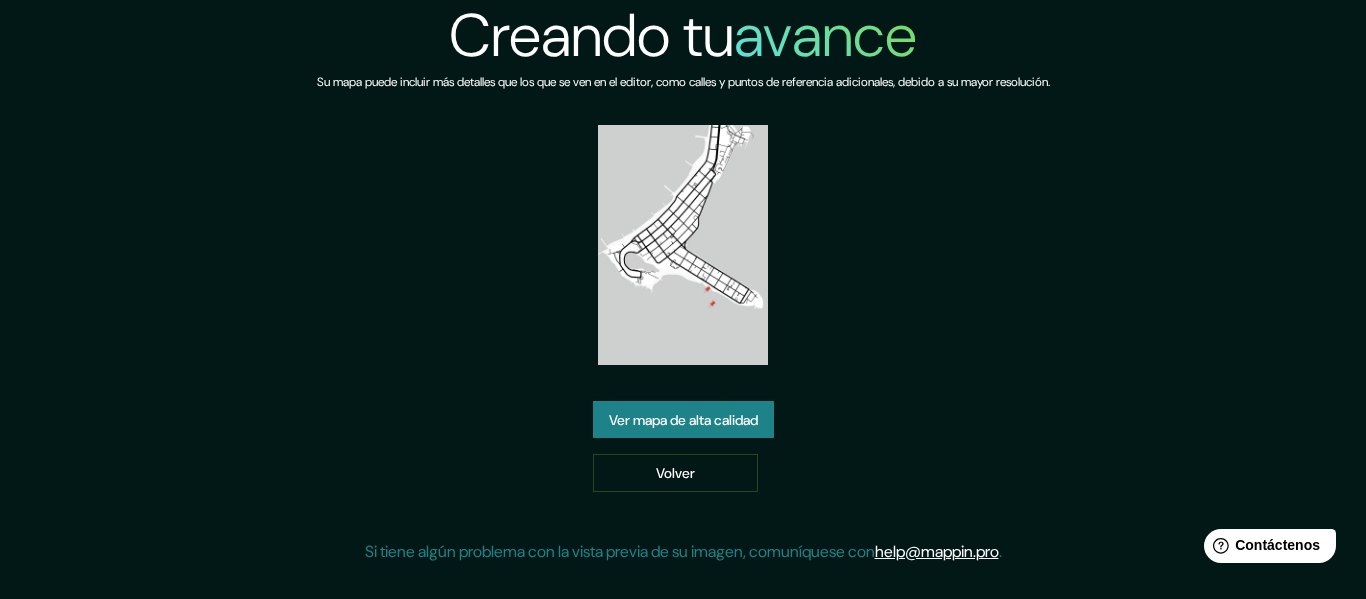 click on "Ver mapa de alta calidad" at bounding box center [683, 420] 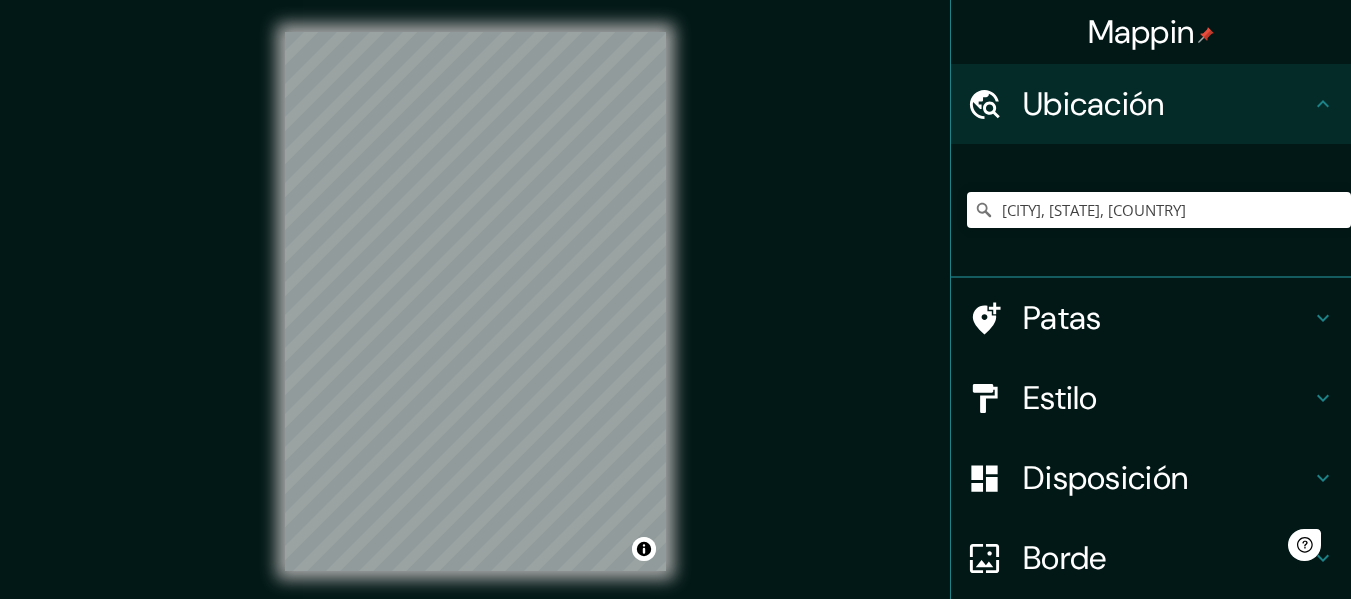 scroll, scrollTop: 0, scrollLeft: 0, axis: both 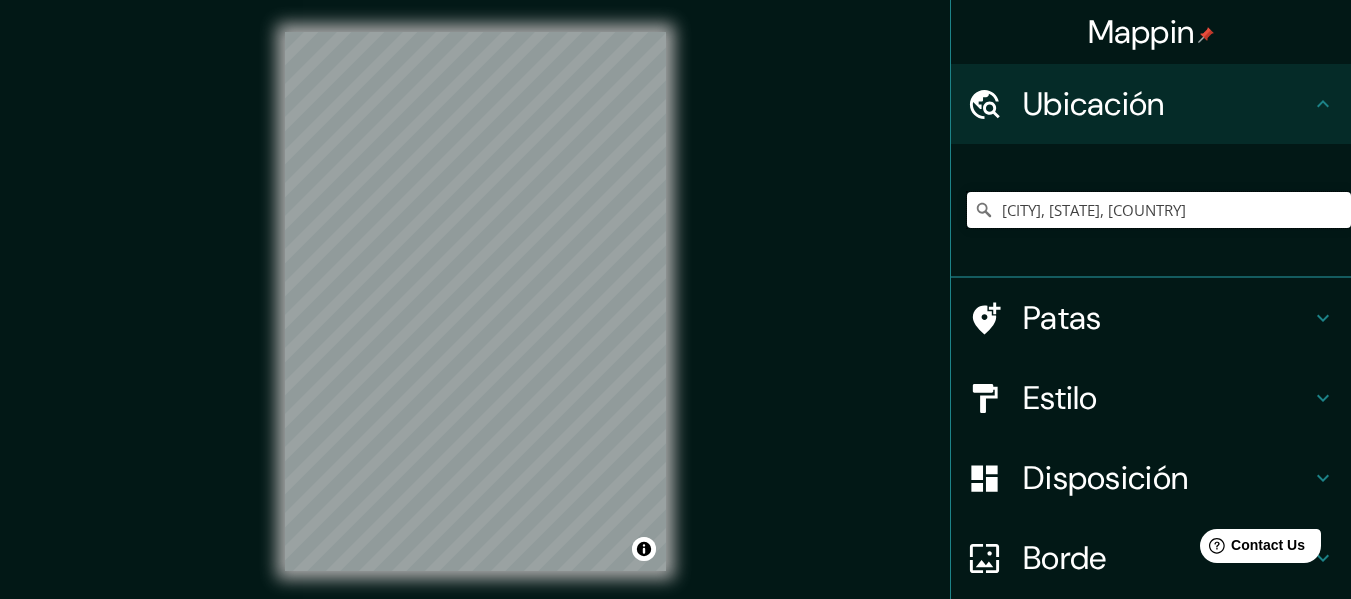 click on "[CITY], [STATE], [COUNTRY]" at bounding box center [1159, 210] 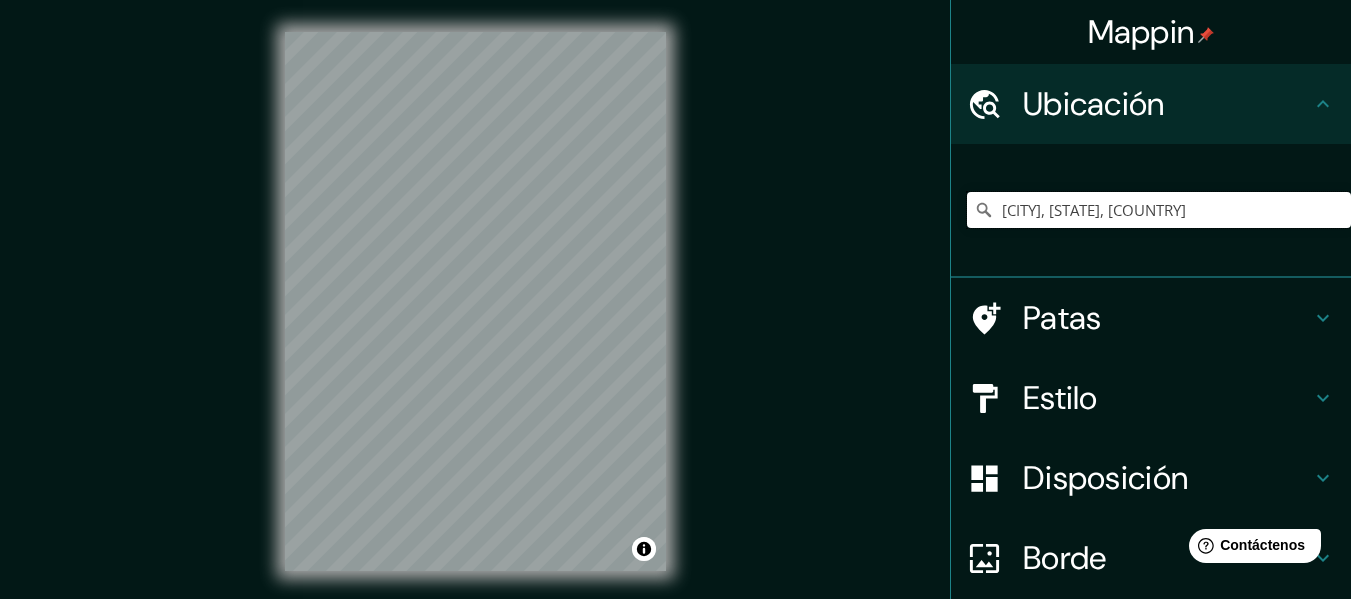 click on "[CITY], [STATE], [COUNTRY]" at bounding box center (1159, 210) 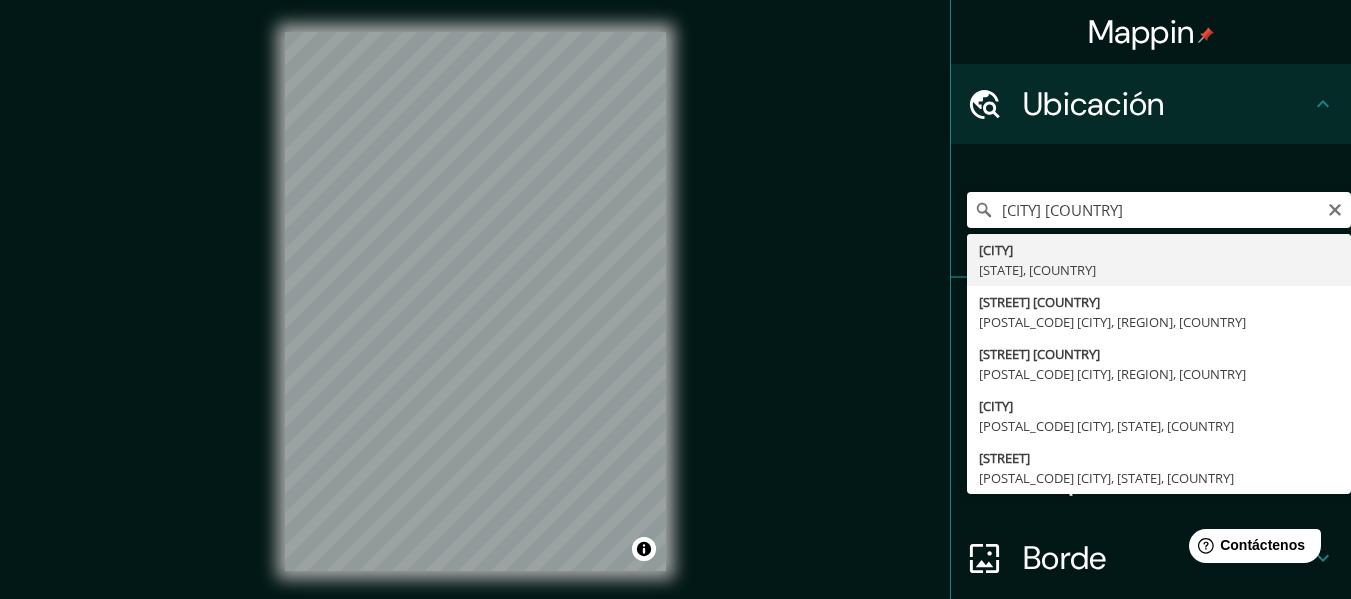 type on "[CITY], [STATE], [COUNTRY]" 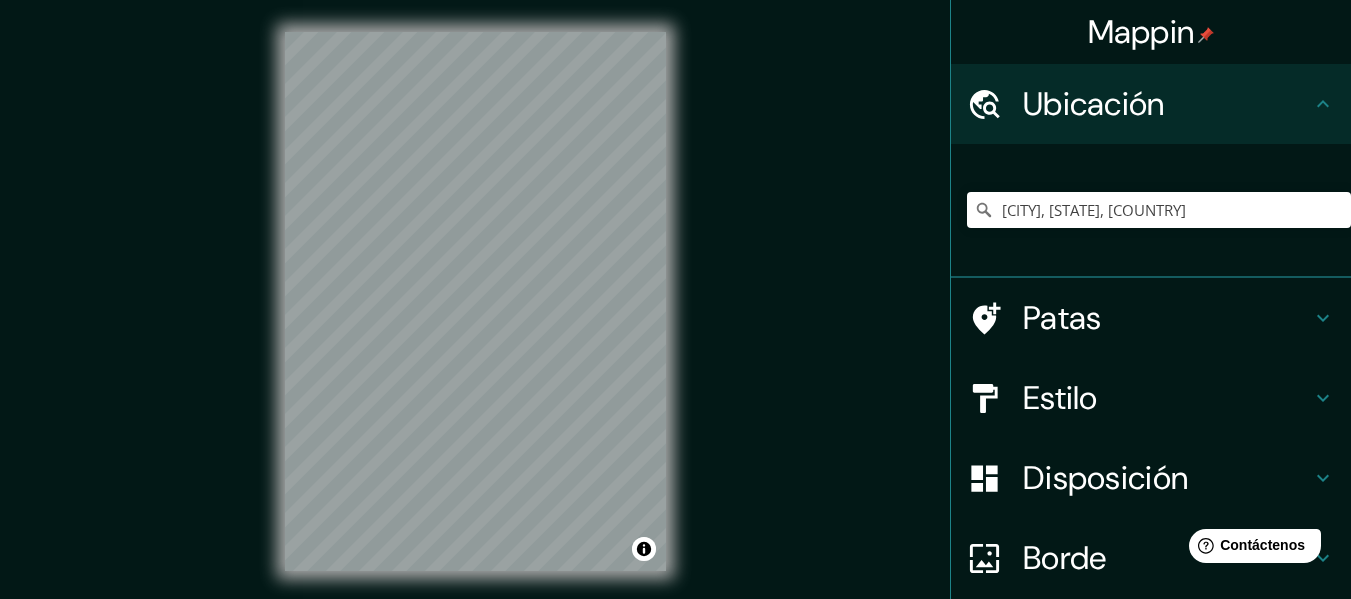 click on "© Mapbox   © OpenStreetMap   Improve this map" at bounding box center [475, 301] 